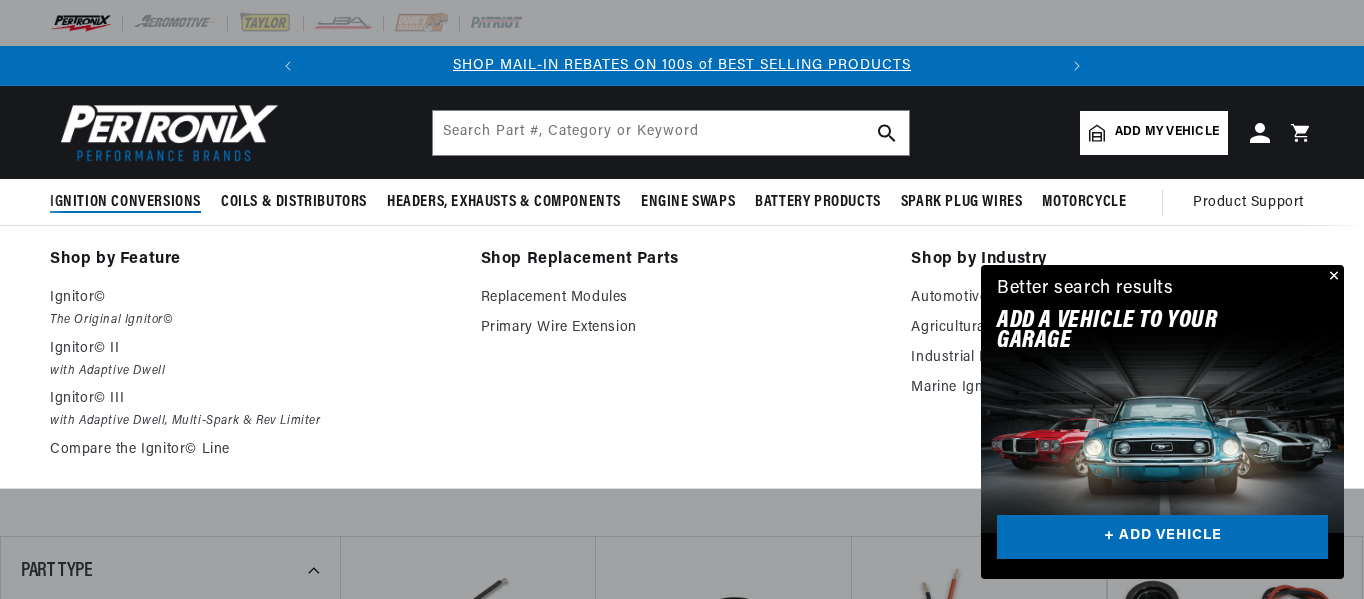 click on "Ignition Conversions" at bounding box center [125, 202] 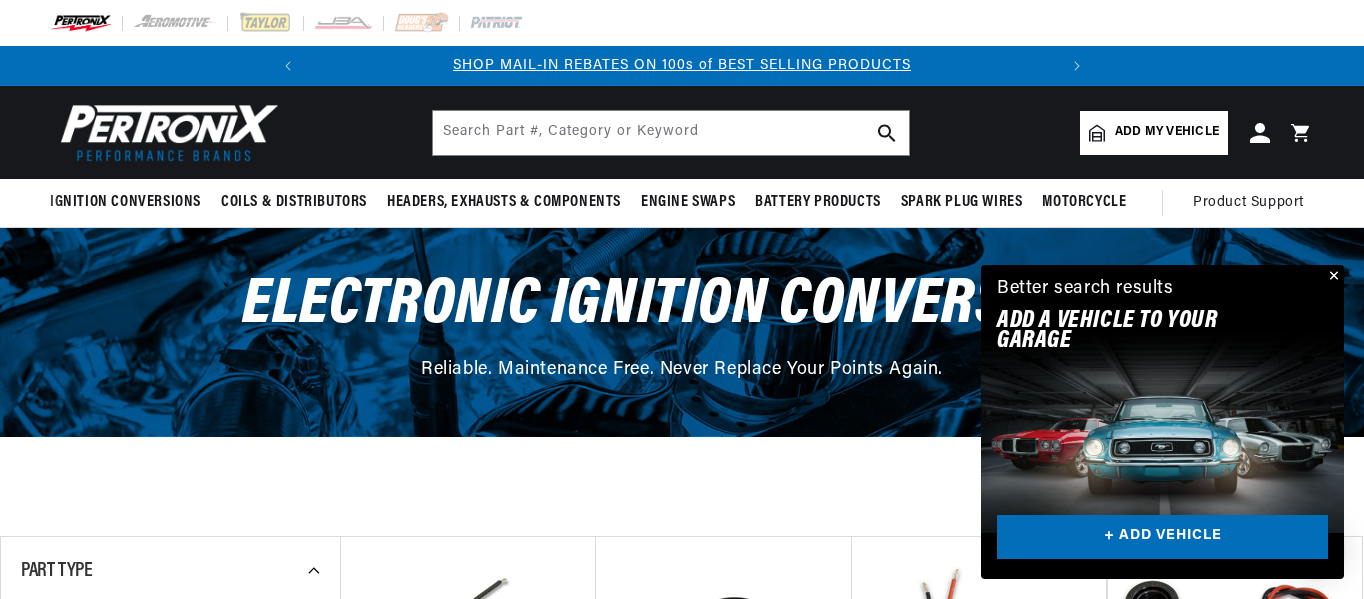 scroll, scrollTop: 0, scrollLeft: 747, axis: horizontal 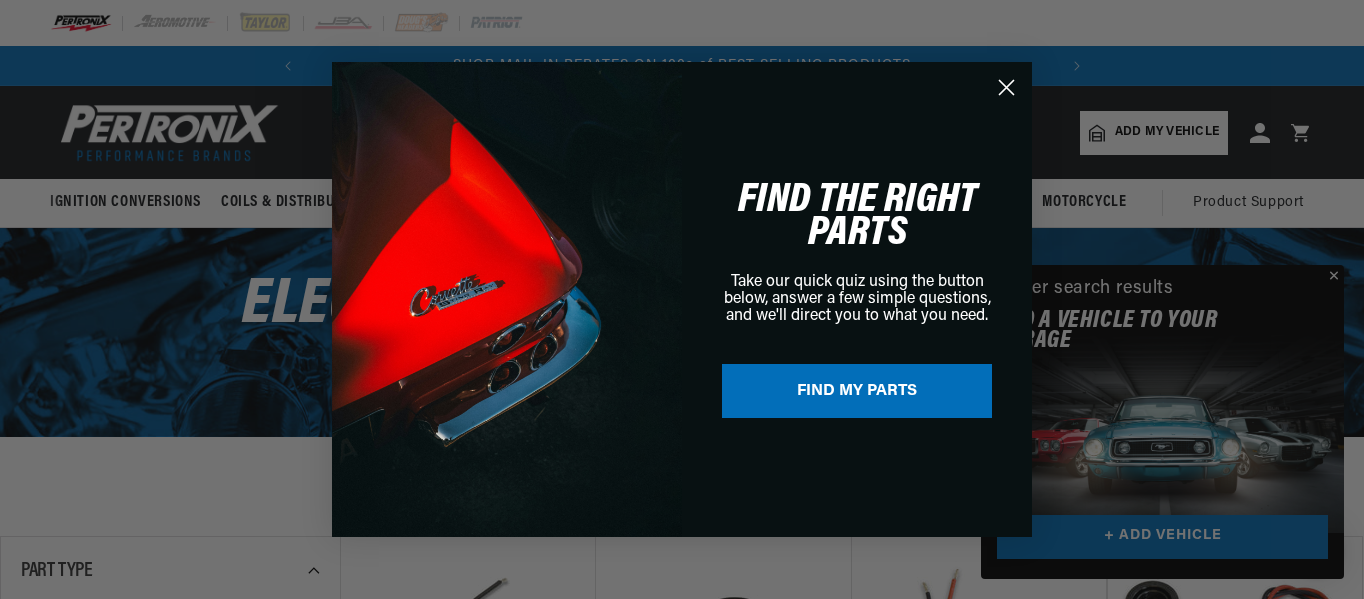 click 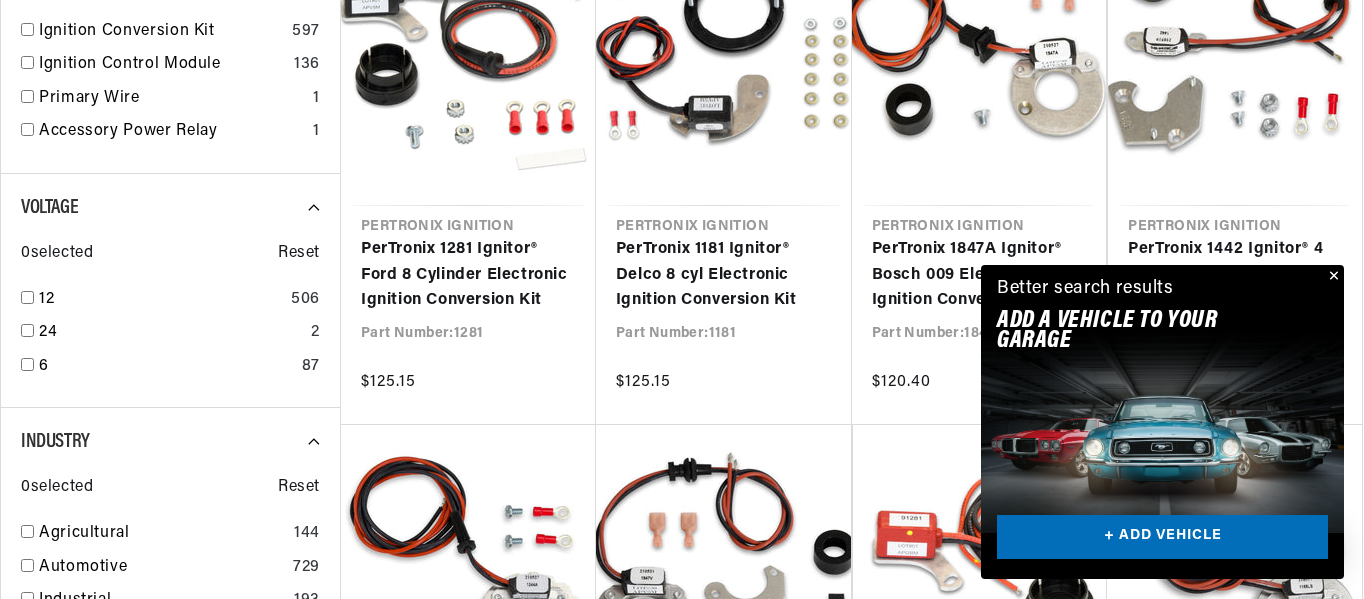 scroll, scrollTop: 632, scrollLeft: 0, axis: vertical 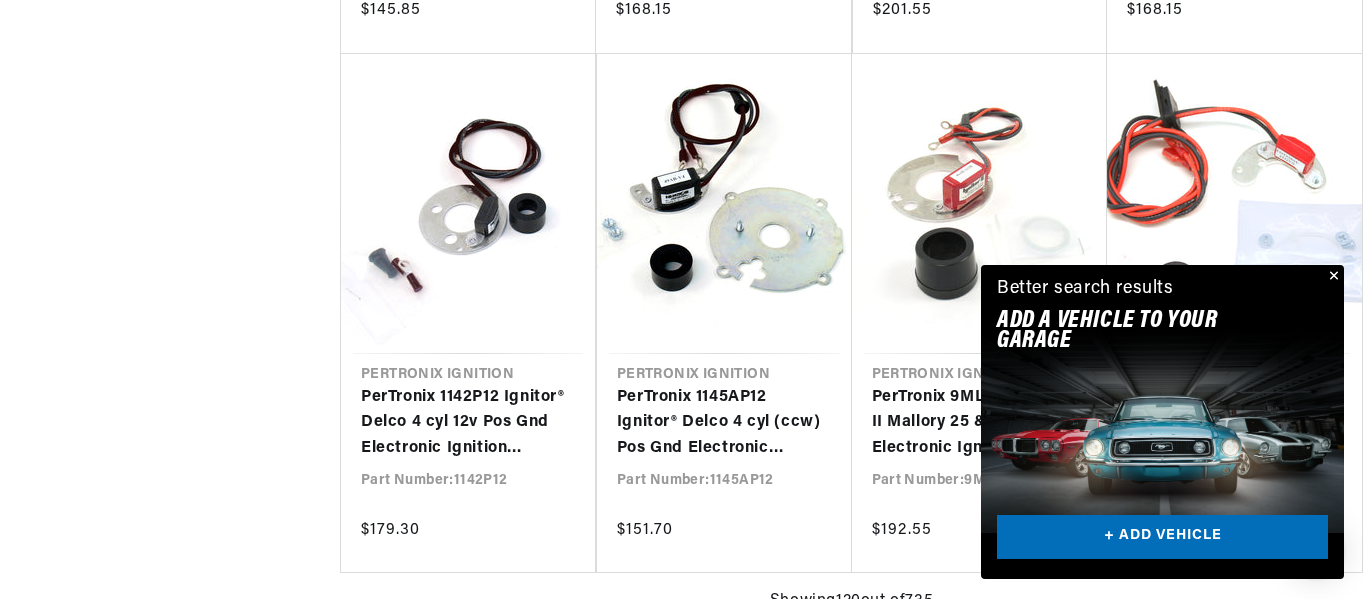 click on "Filters
735  results
Show Universal Parts
Sort by
Best Match Featured Name, A-Z Name, Z-A Price, Low to High Price, High to Low
Part Type 0  selected
Reset
Ignition Conversion Kit 597 Ignition Control Module 136 Primary Wire 1 Accessory Power Relay 1 Voltage 0  selected
Reset
12 506 24 2 6 87 Industry 0  selected
Reset
Agricultural 144 Automotive 729 Industrial 193 Marine 126 Price 0  selected
Reset
$0 - $99 3 $100 - $249 636 $250 - $499 84 $500 - $999 12 —
Apply Price Range
Stock 0  selected
Reset
In-stock Only 592 Pertronix Ignition PerTronix 1281 Ignitor® Ford 8 Cylinder Electronic Ignition Conversion Kit Part Number:  1281 $125.15 Pertronix Ignition PerTronix 1181 Ignitor® Delco 8 cyl Electronic Ignition Conversion Kit Part Number:  1181 $125.15 Pertronix Ignition PerTronix 1847A Ignitor® Bosch 009 Electronic Ignition Conversion Kit Part Number:  1847A 1442" at bounding box center [682, -7207] 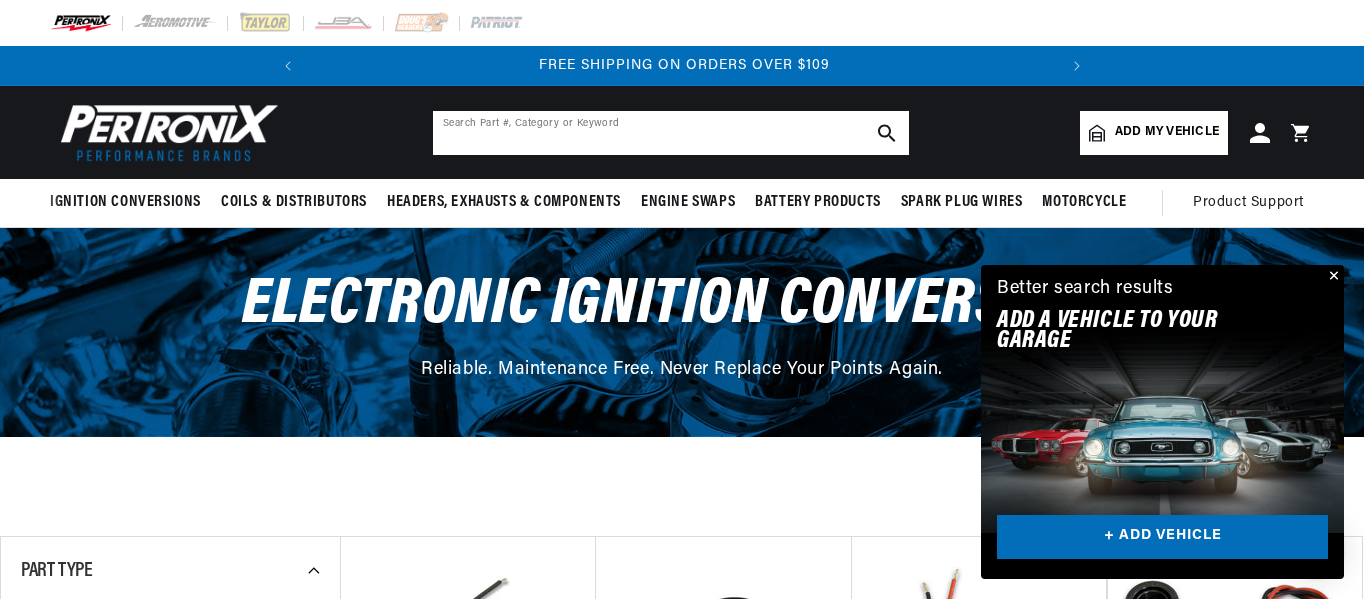 click at bounding box center (671, 133) 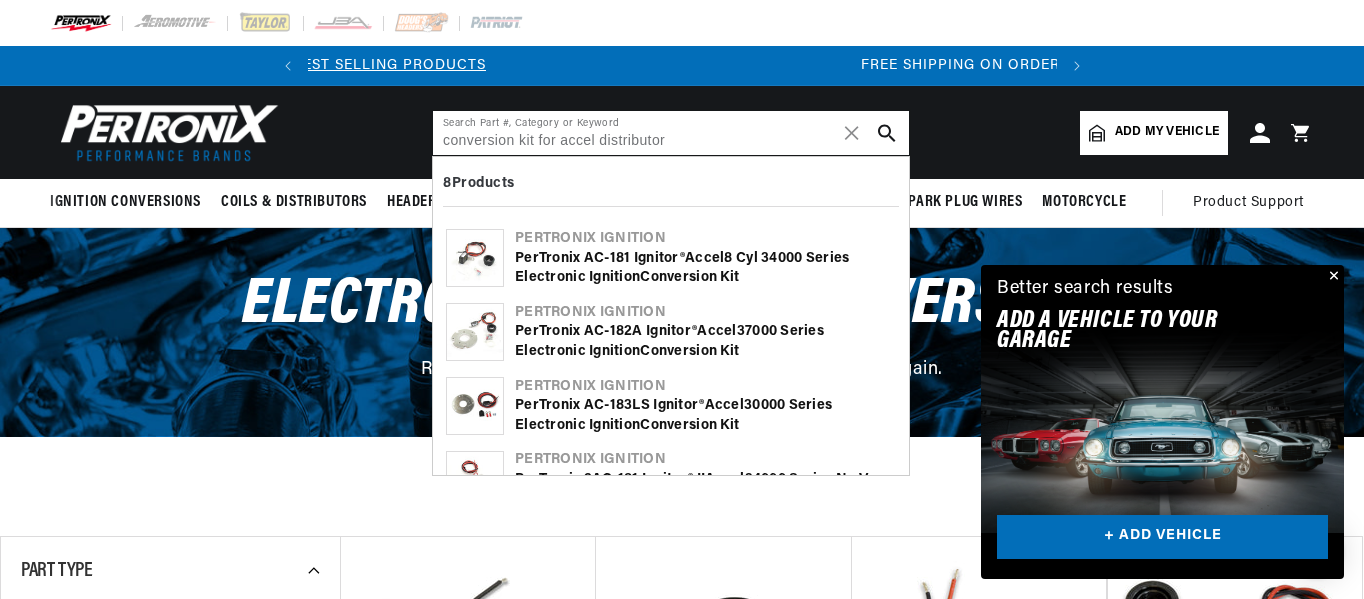 scroll, scrollTop: 0, scrollLeft: 97, axis: horizontal 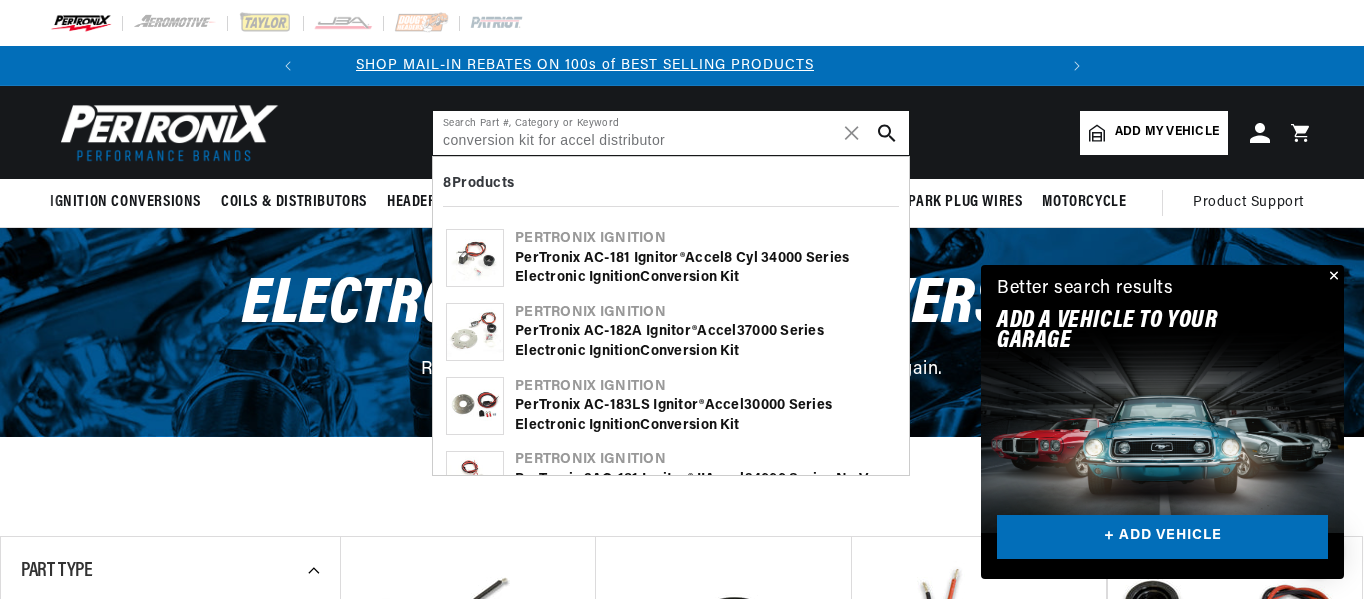 type on "conversion kit for accel distributor" 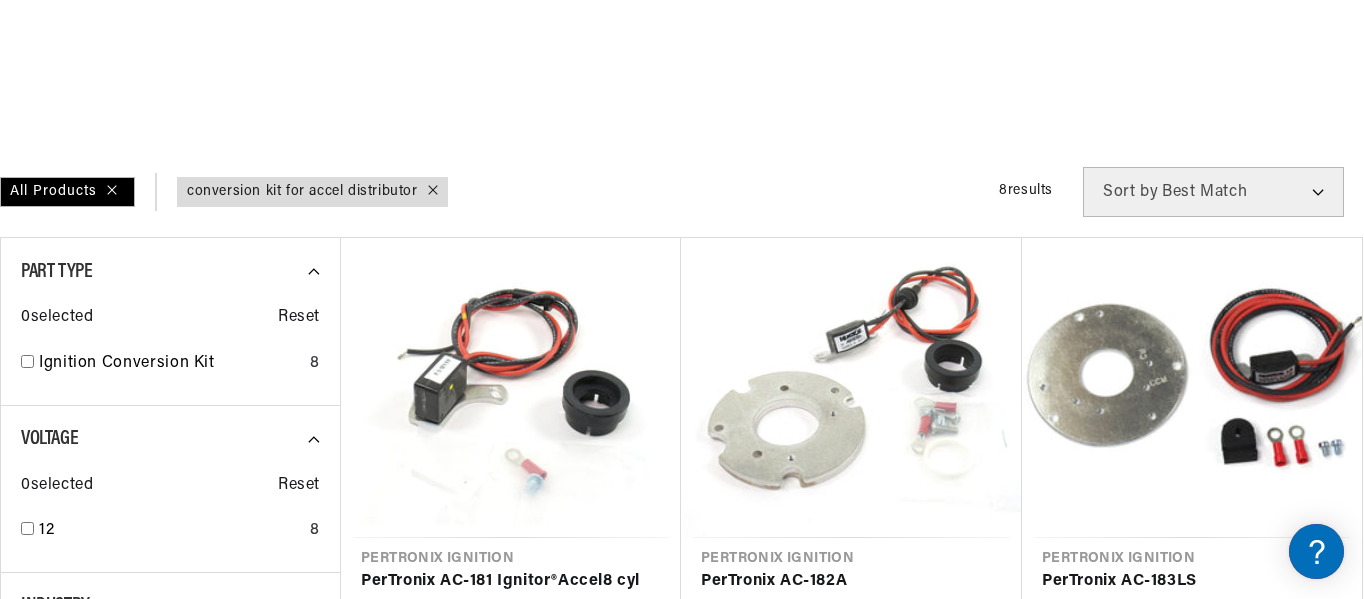 scroll, scrollTop: 191, scrollLeft: 0, axis: vertical 